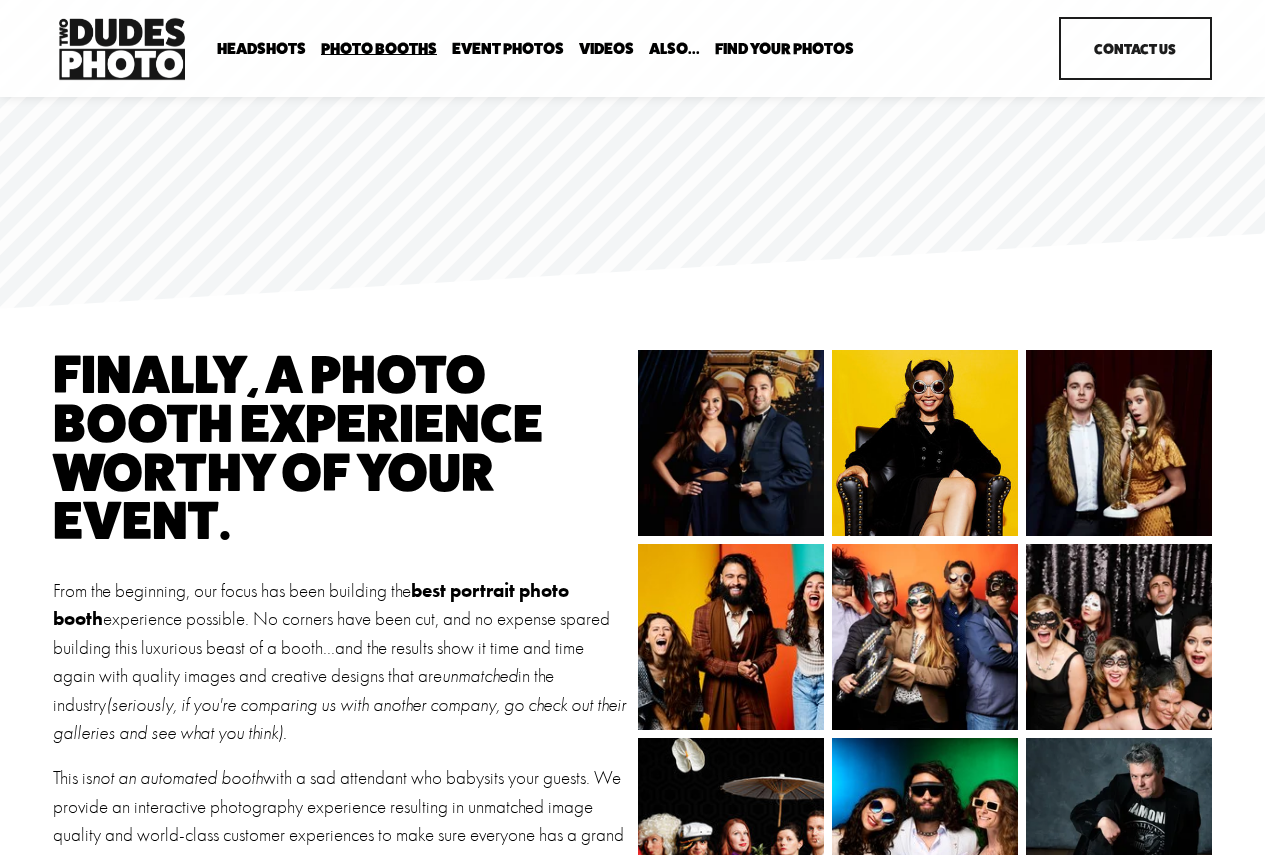 scroll, scrollTop: 0, scrollLeft: 0, axis: both 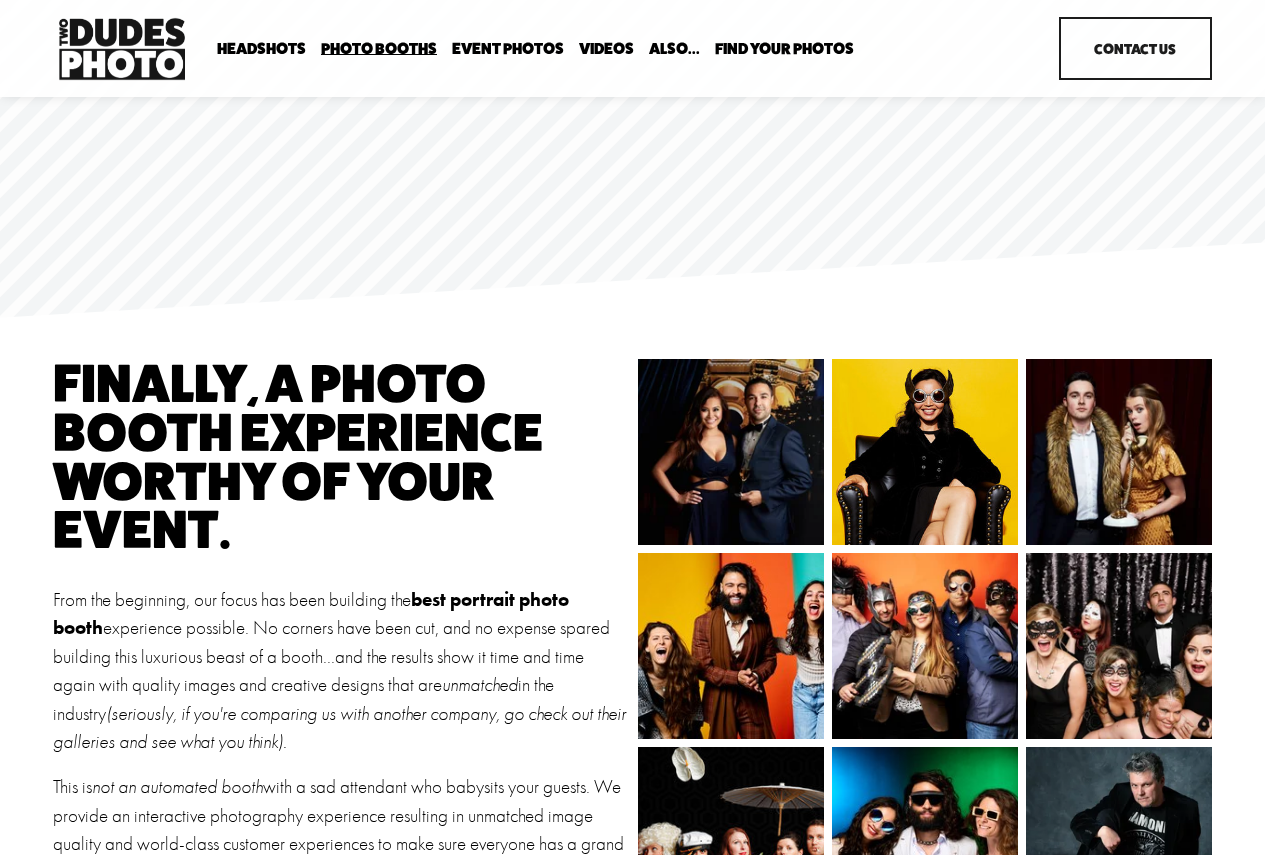 click on "Headshots" at bounding box center [261, 49] 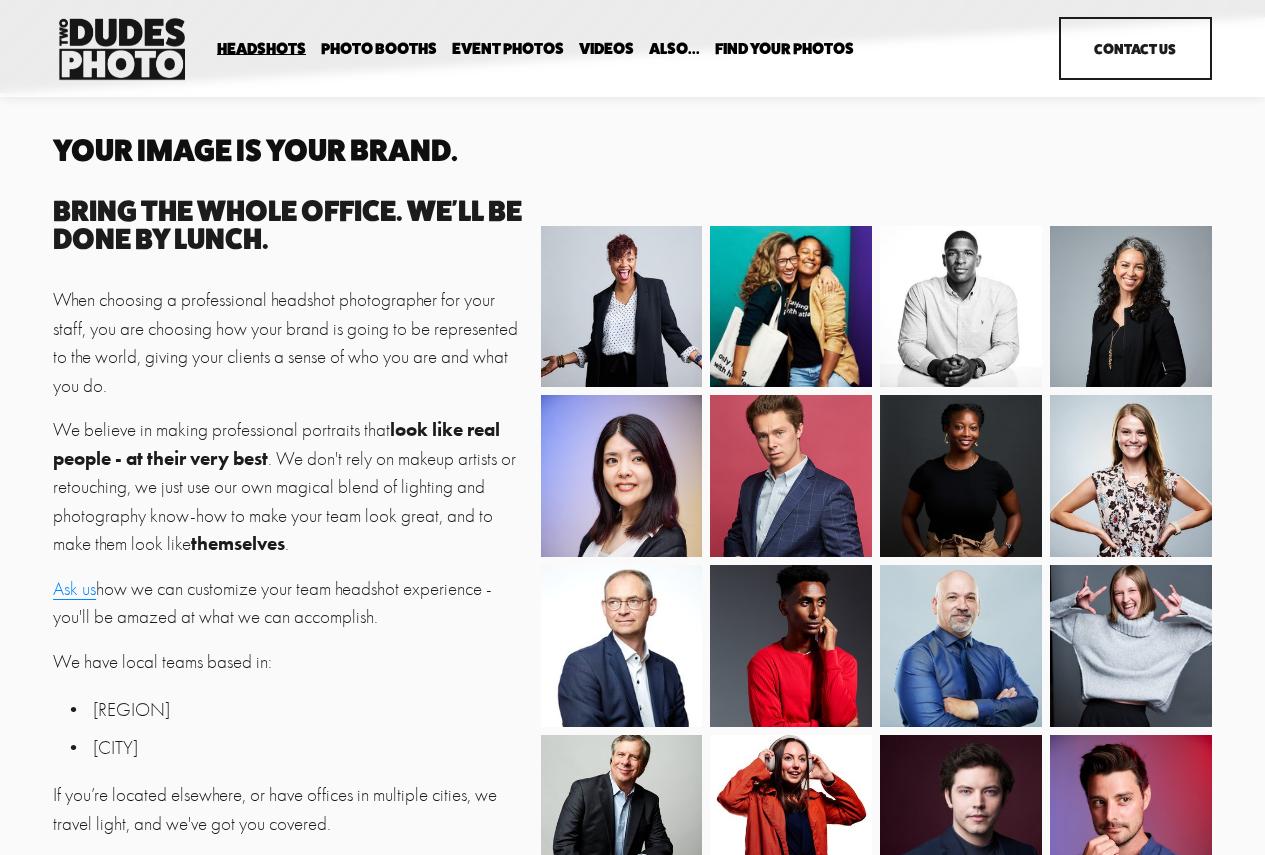 scroll, scrollTop: 0, scrollLeft: 0, axis: both 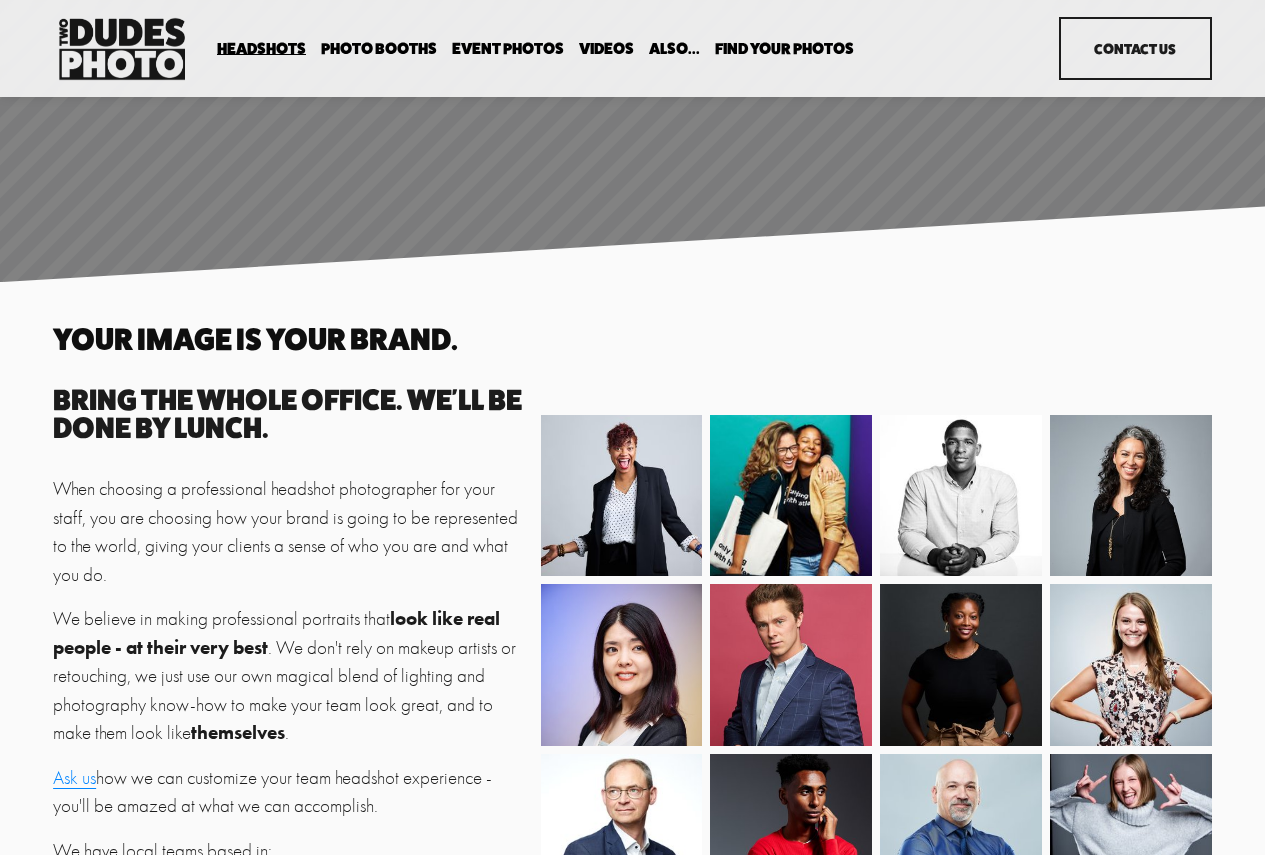 click on "Expo Headshots" at bounding box center (0, 0) 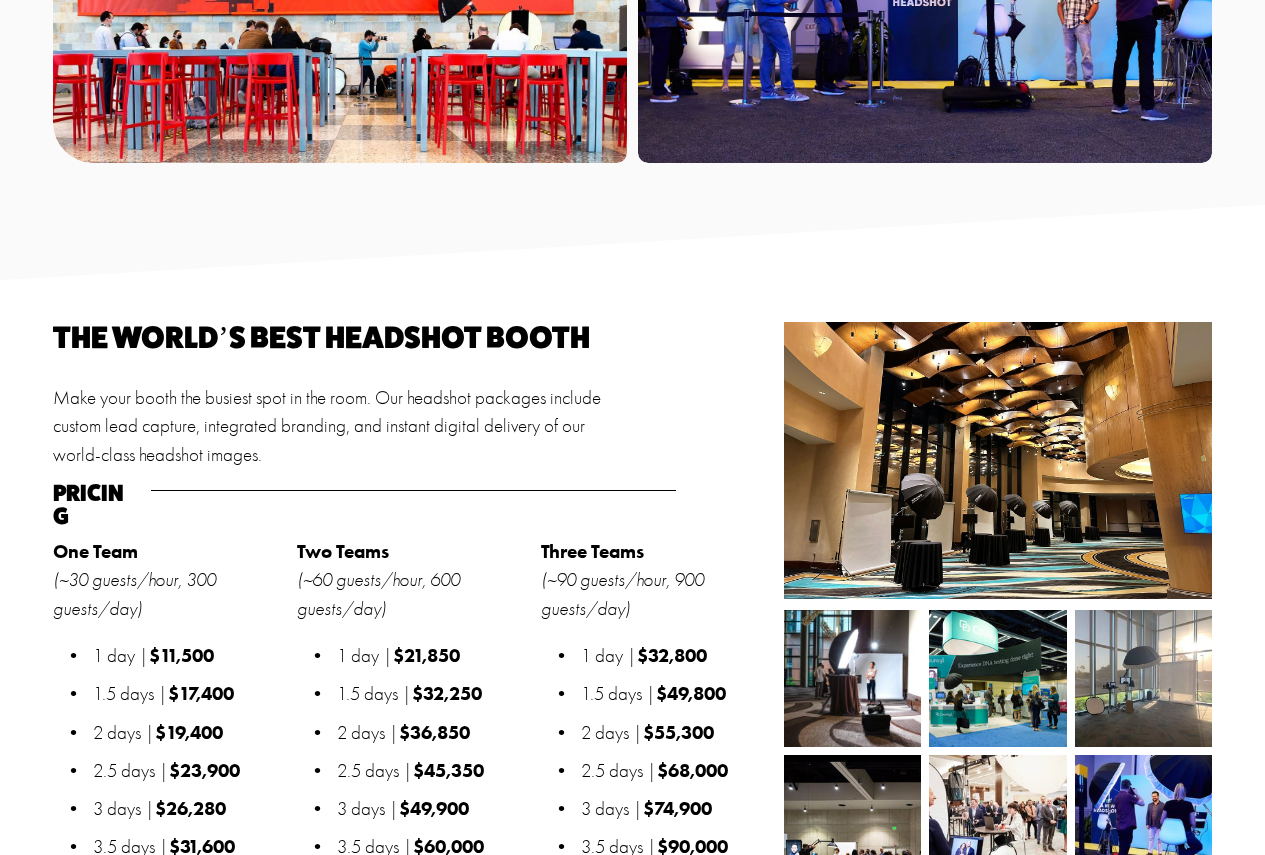 scroll, scrollTop: 1200, scrollLeft: 0, axis: vertical 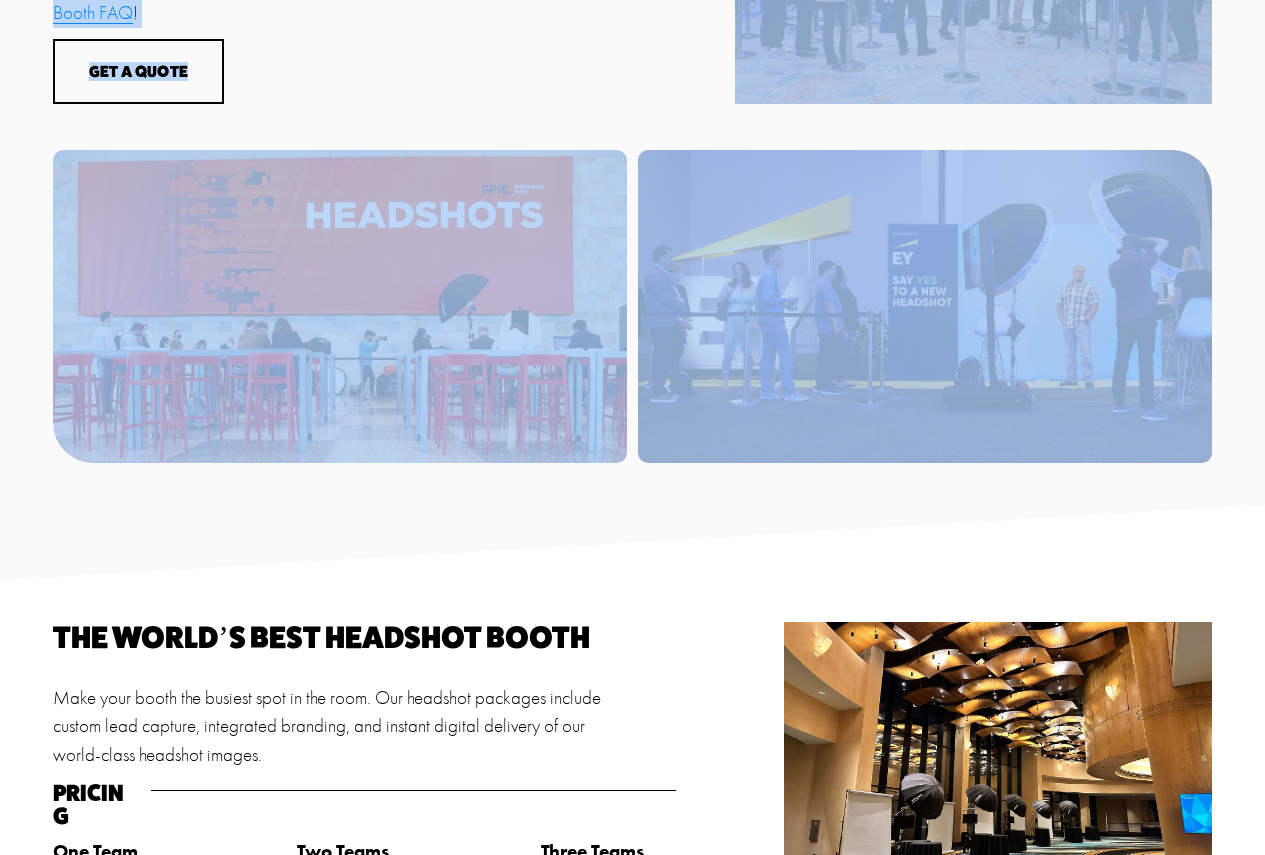 drag, startPoint x: 73, startPoint y: 452, endPoint x: 346, endPoint y: 528, distance: 283.38138 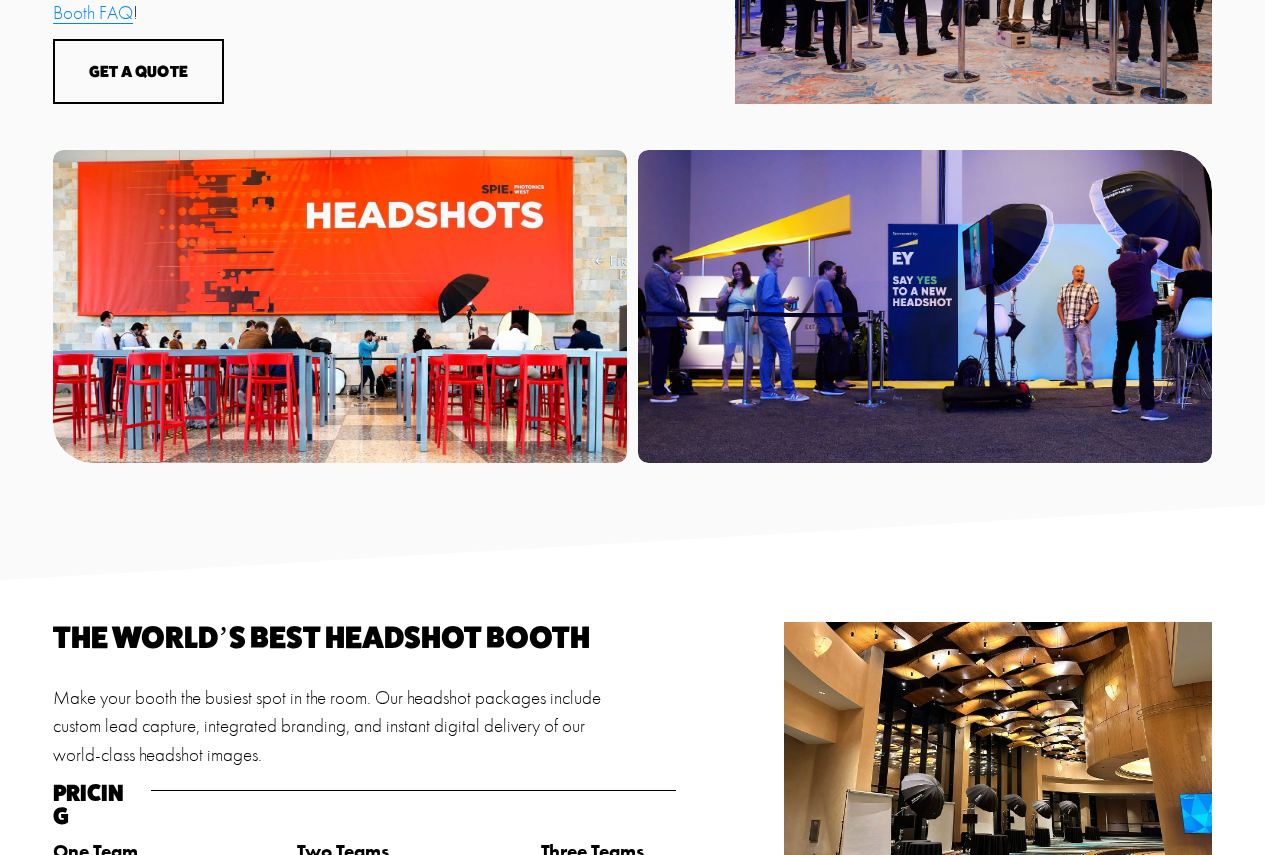 click at bounding box center [632, -207] 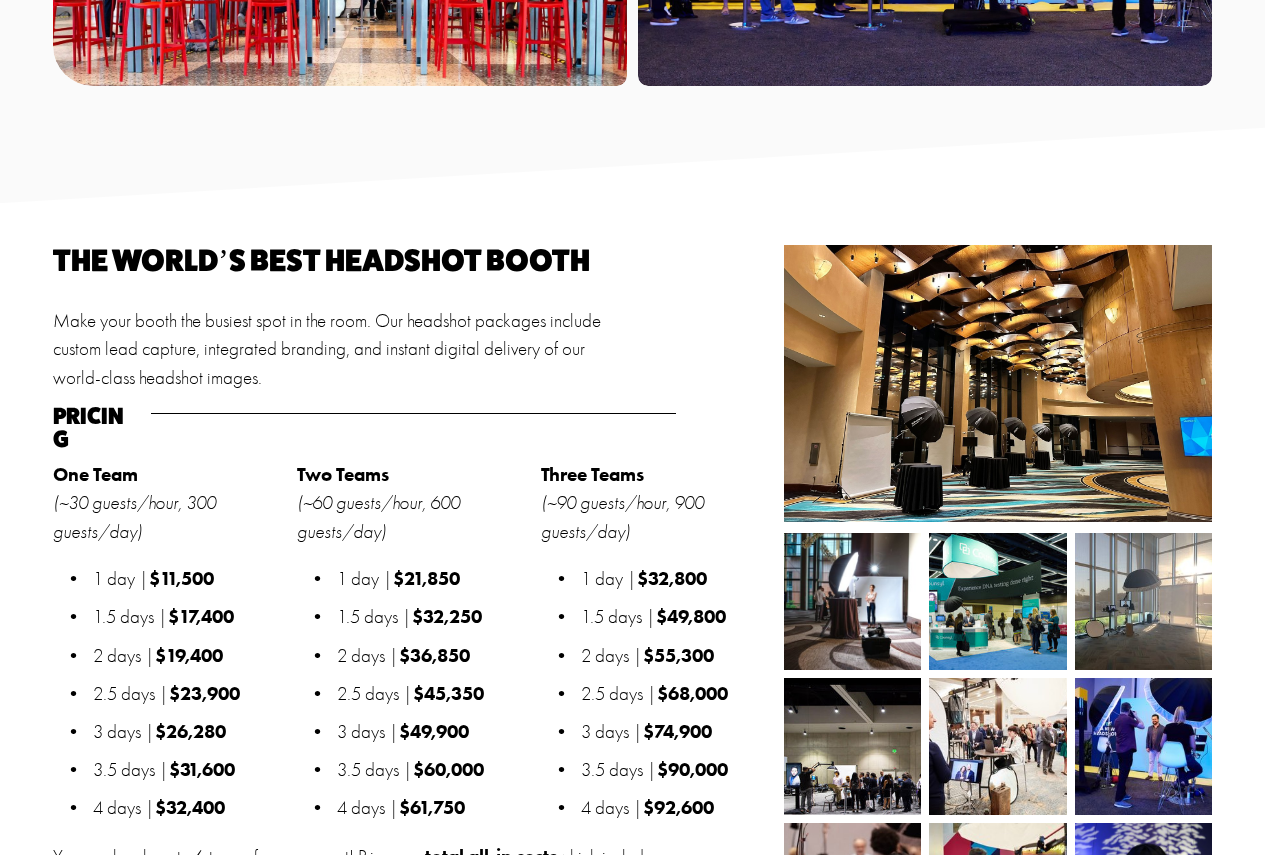 scroll, scrollTop: 1900, scrollLeft: 0, axis: vertical 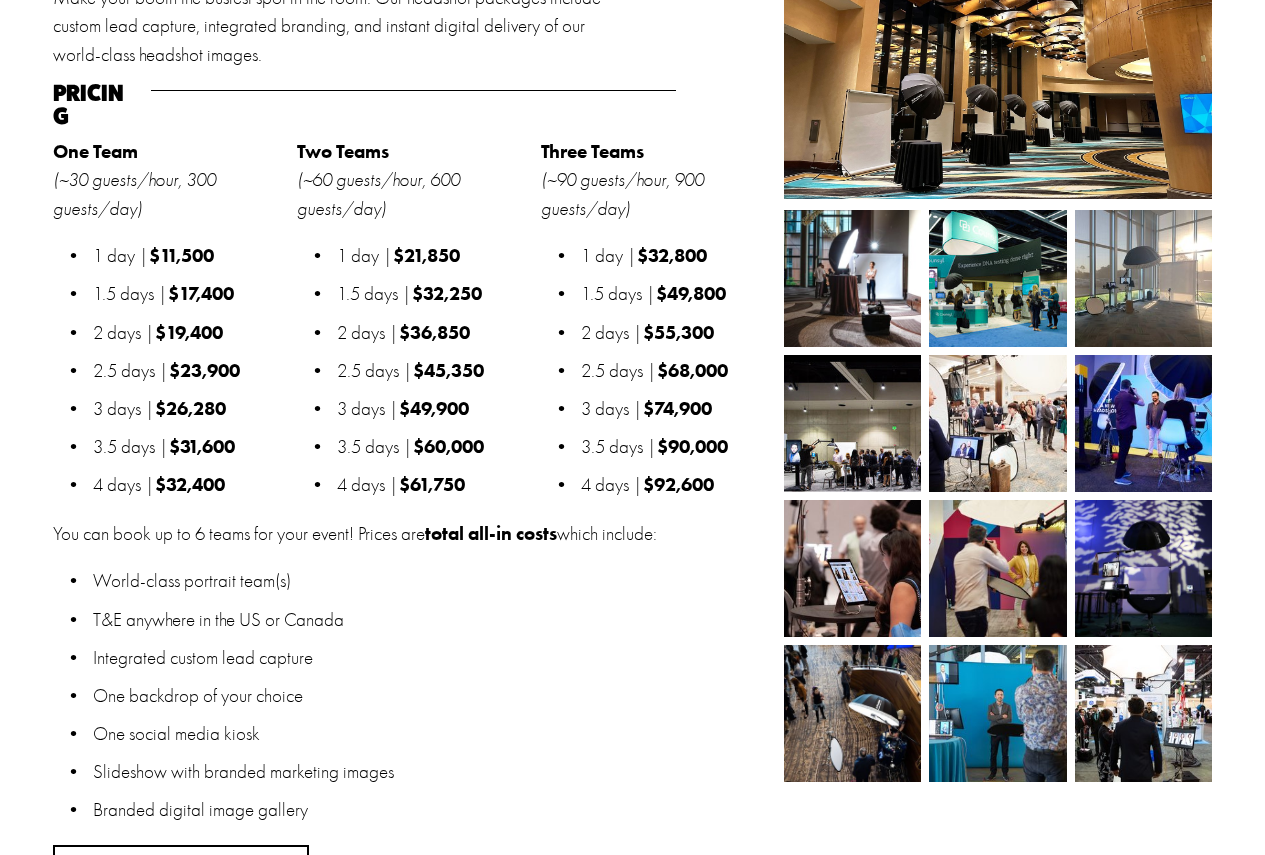 click at bounding box center (852, 278) 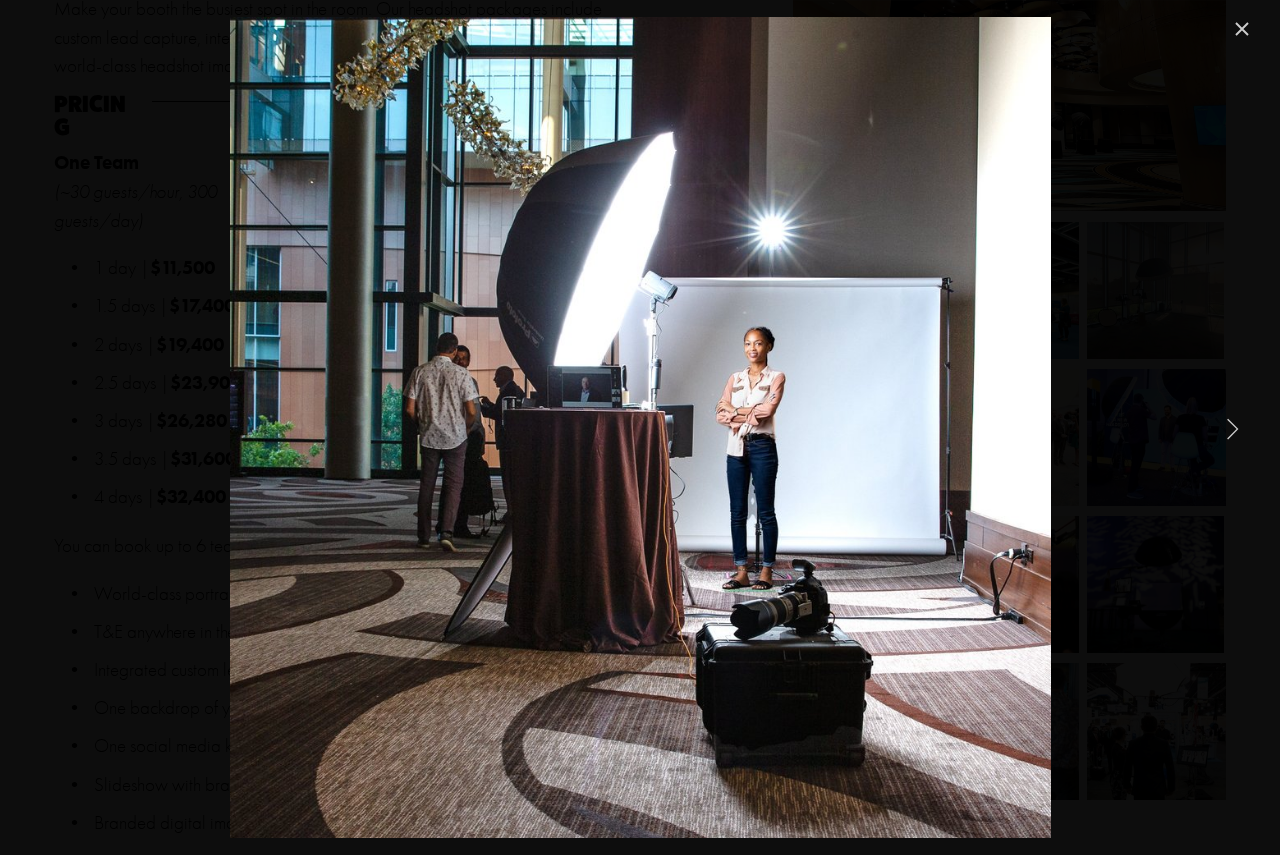 click at bounding box center [1242, 29] 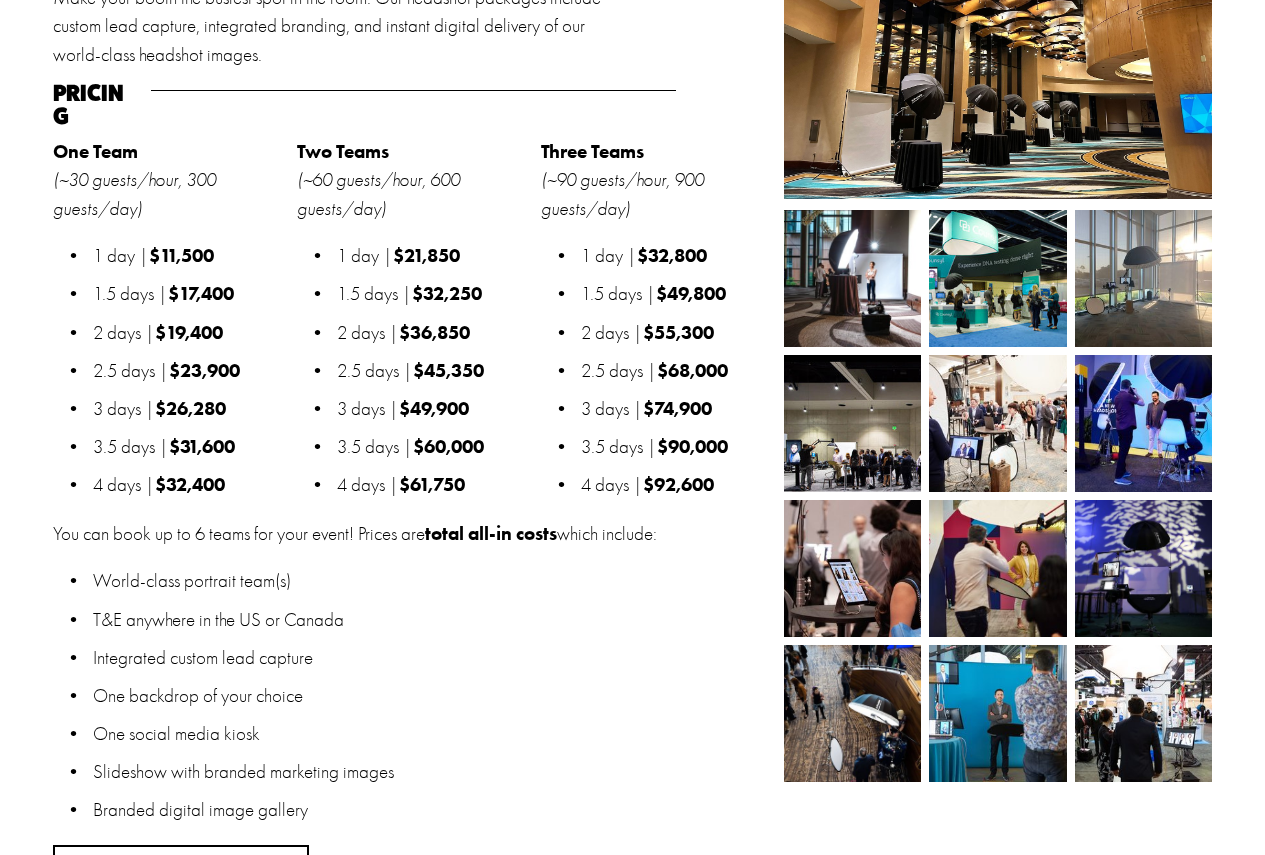 click at bounding box center [998, 713] 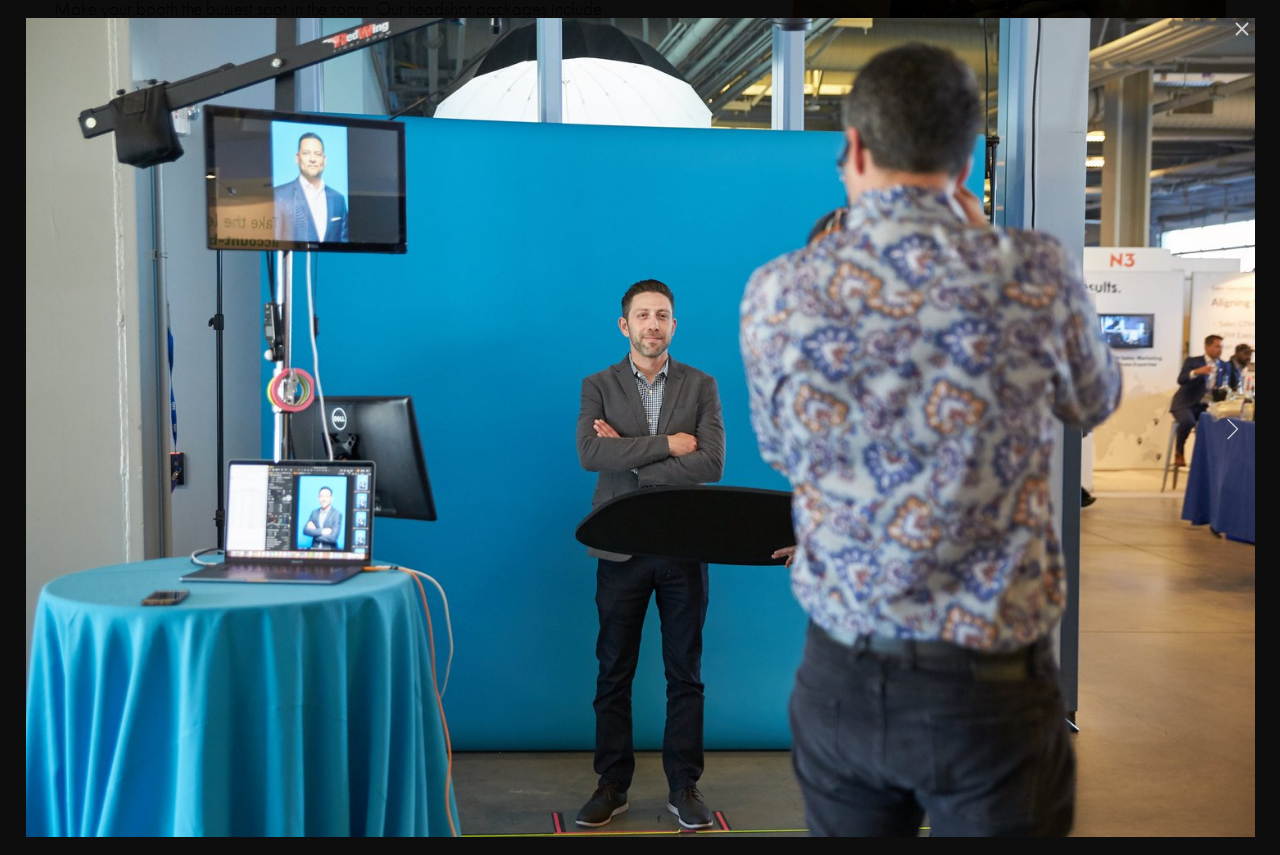 click at bounding box center (1242, 29) 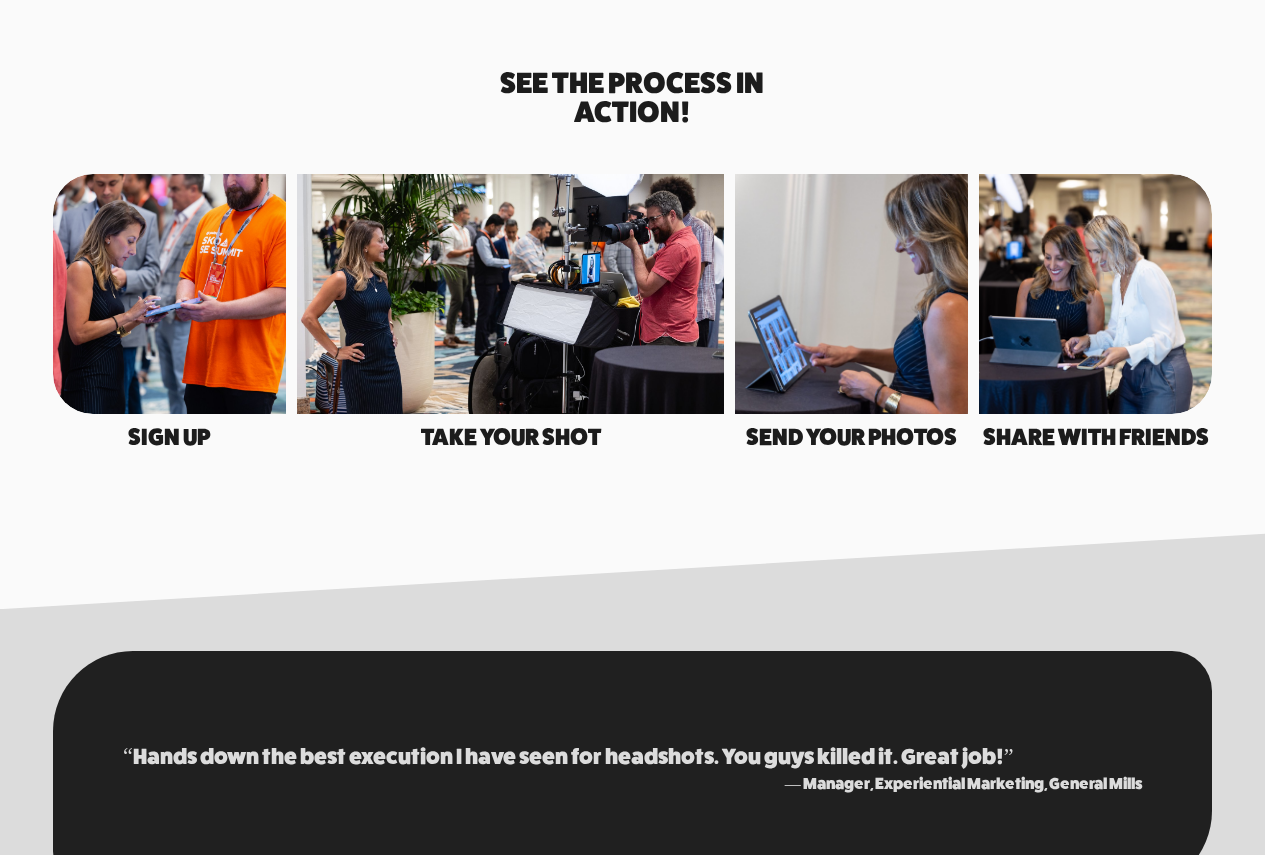 scroll, scrollTop: 2800, scrollLeft: 0, axis: vertical 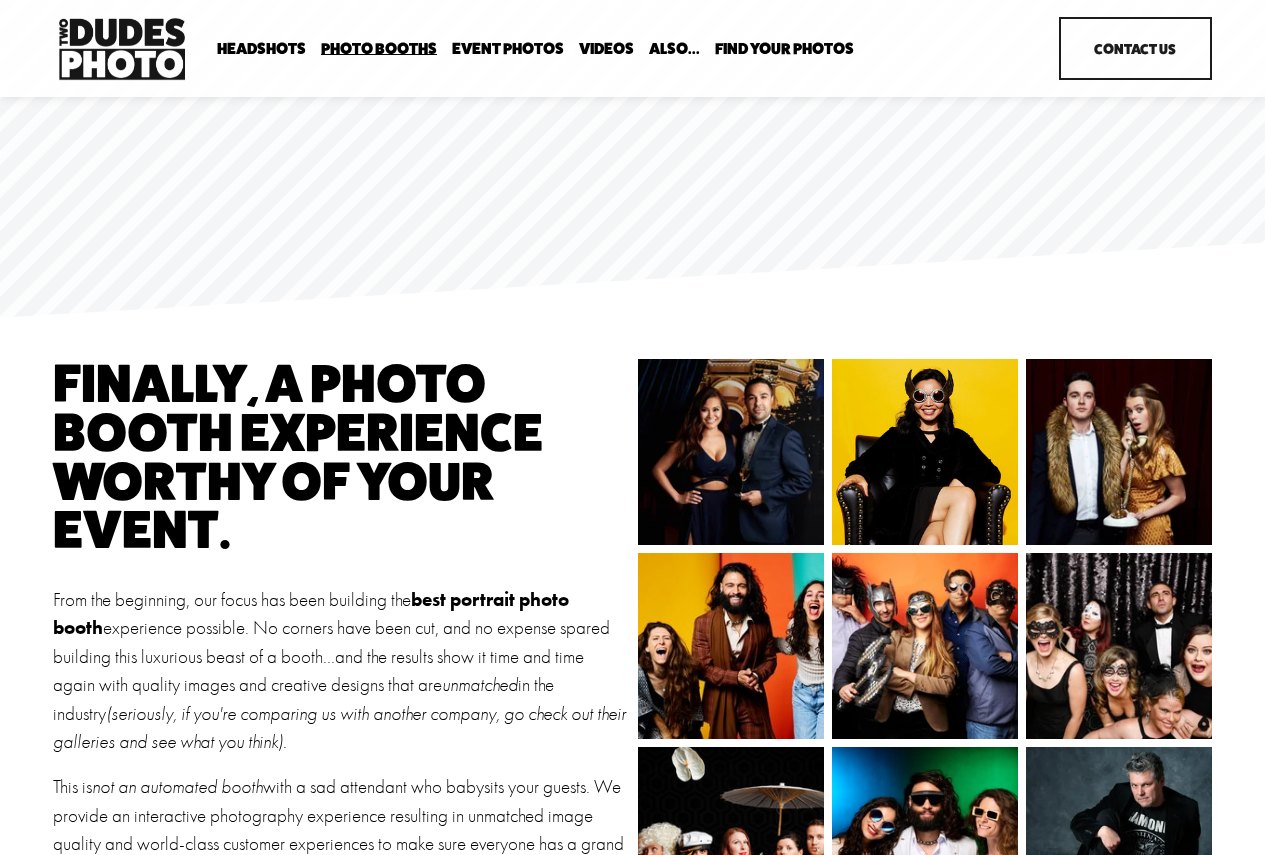 click on "In Your Office" at bounding box center [0, 0] 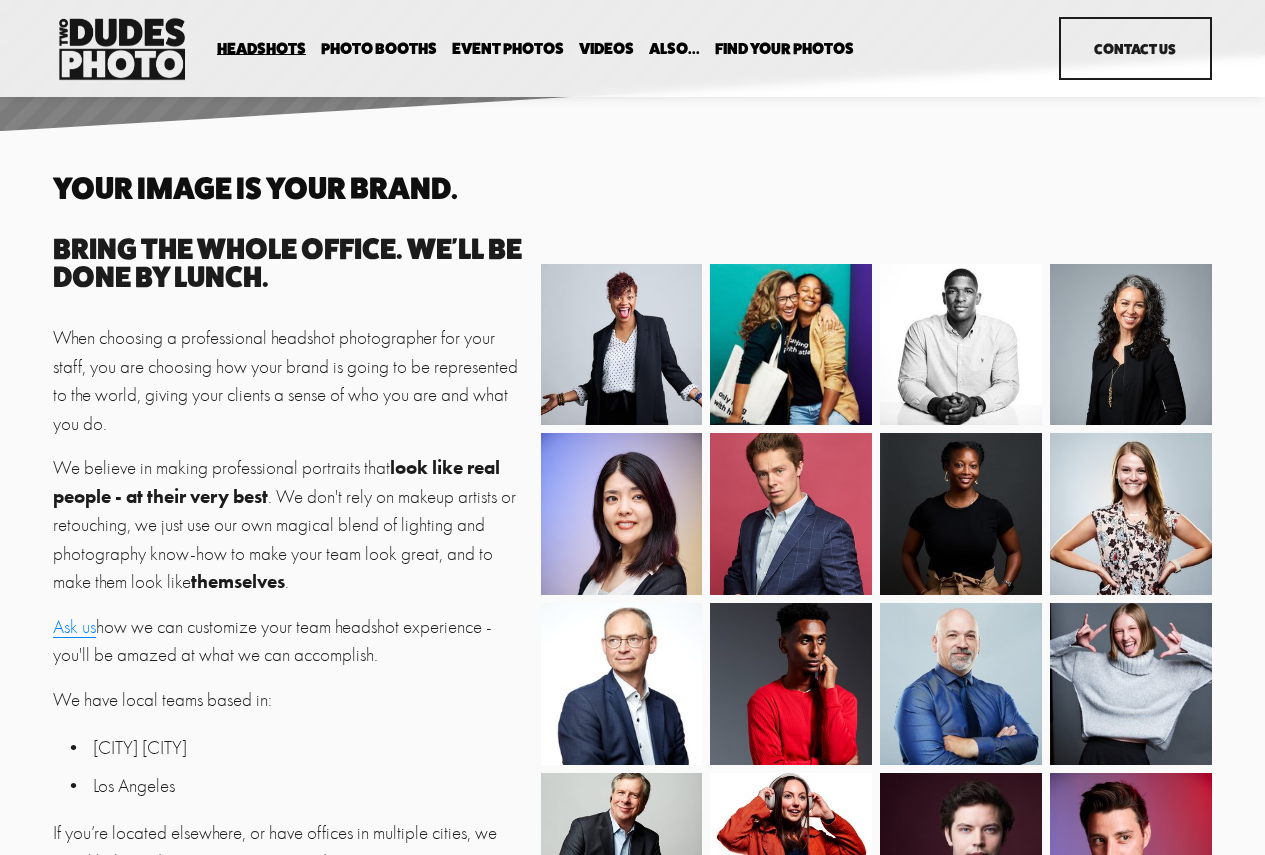 scroll, scrollTop: 300, scrollLeft: 0, axis: vertical 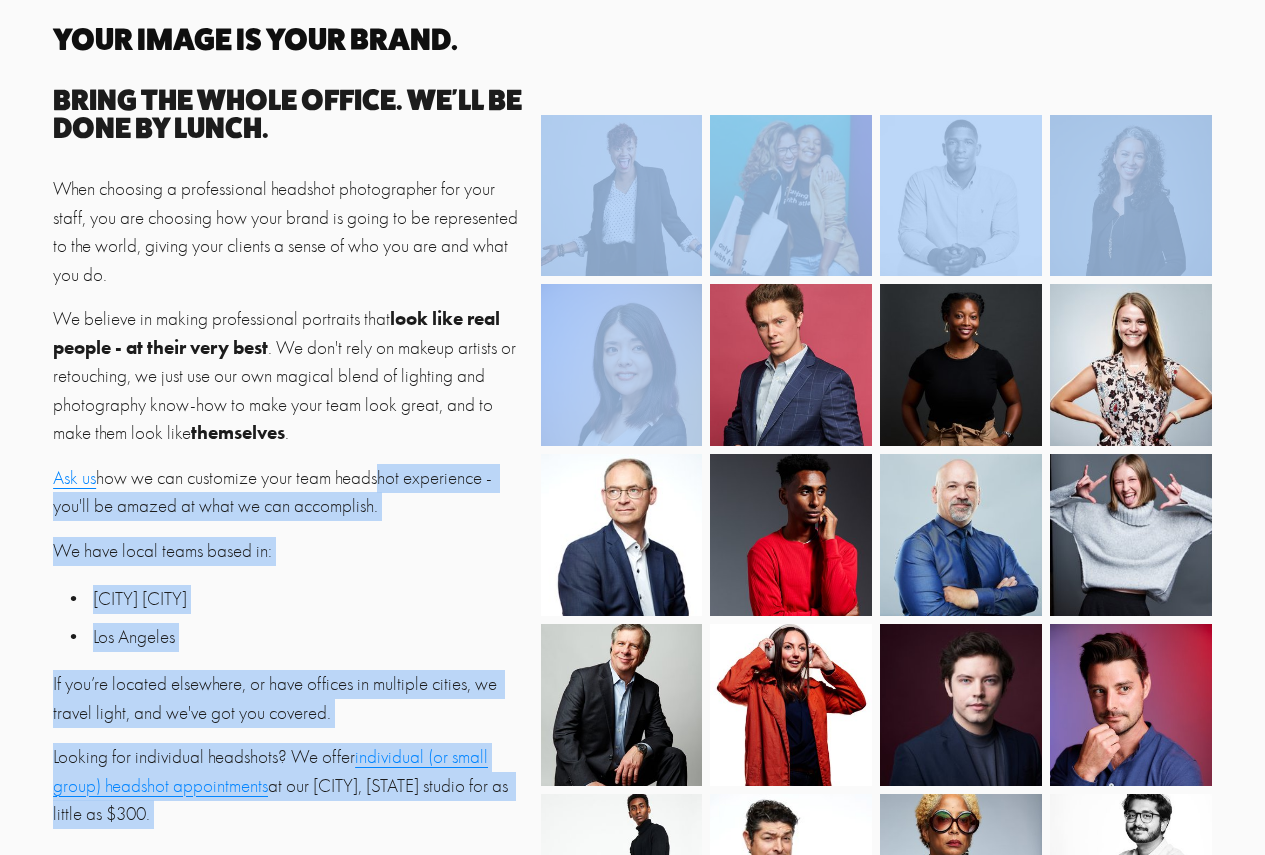 click on "Your image is your brand. Bring the whole office. We'll be done by lunch. When choosing a professional headshot photographer for your staff, you are choosing how your brand is going to be represented to the world, giving your clients a sense of who you are and what you do. We believe in making professional portraits that  look like real people - at their very best . We don't rely on makeup artists or retouching, we just use our own magical blend of lighting and photography know-how to make your team look great, and to make them look like  themselves . Ask us  how we can customize your team headshot experience - you'll be amazed at what we can accomplish.  We have local teams based in: San Francisco Bay Area Los Angeles If you’re located elsewhere, or have offices in multiple cities, we travel light, and we've got you covered. Looking for individual headshots? We offer  individual (or small group) headshot appointments  at our Walnut Creek, CA studio for as little as $300.
Pricing $1,200/hr" at bounding box center (632, 859) 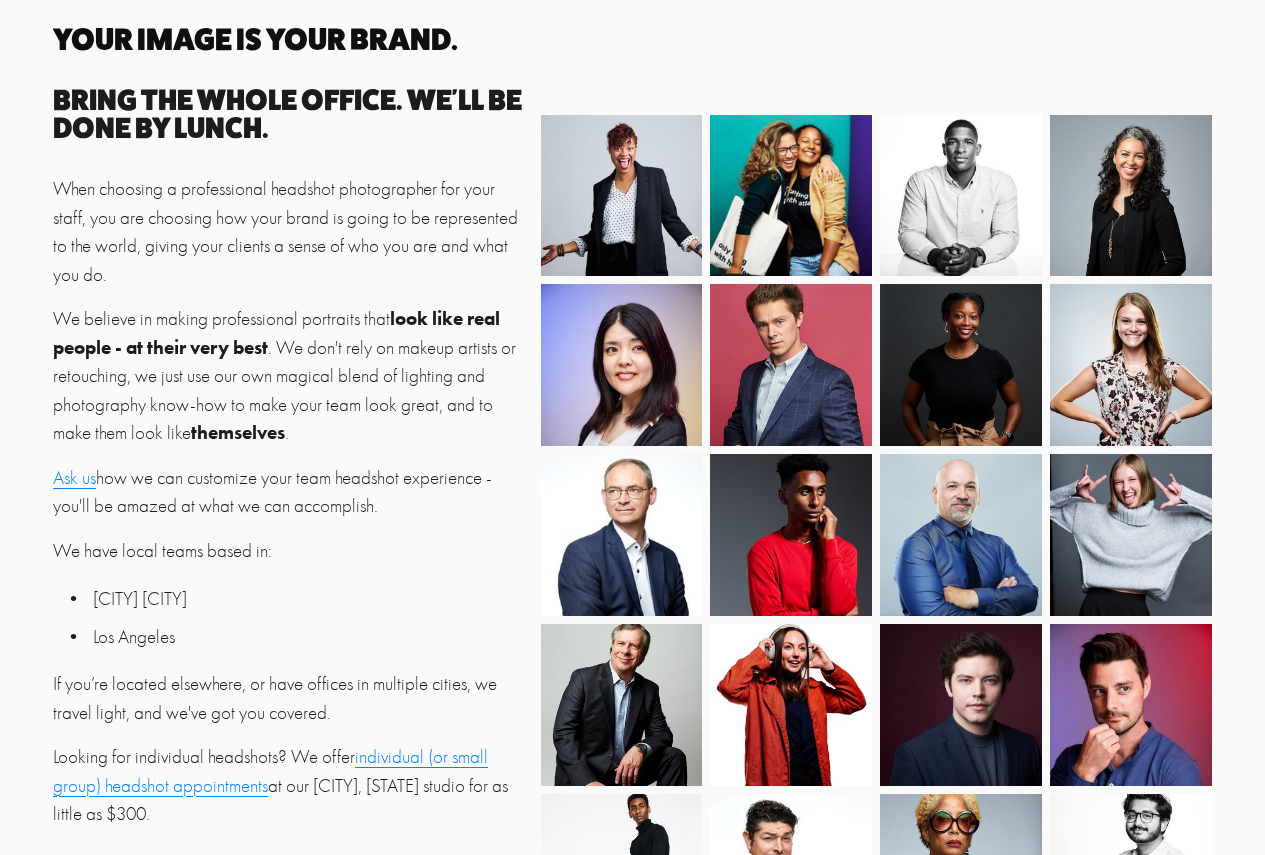click on "We believe in making professional portraits that  look like real people - at their very best . We don't rely on makeup artists or retouching, we just use our own magical blend of lighting and photography know-how to make your team look great, and to make them look like  themselves ." at bounding box center (291, 376) 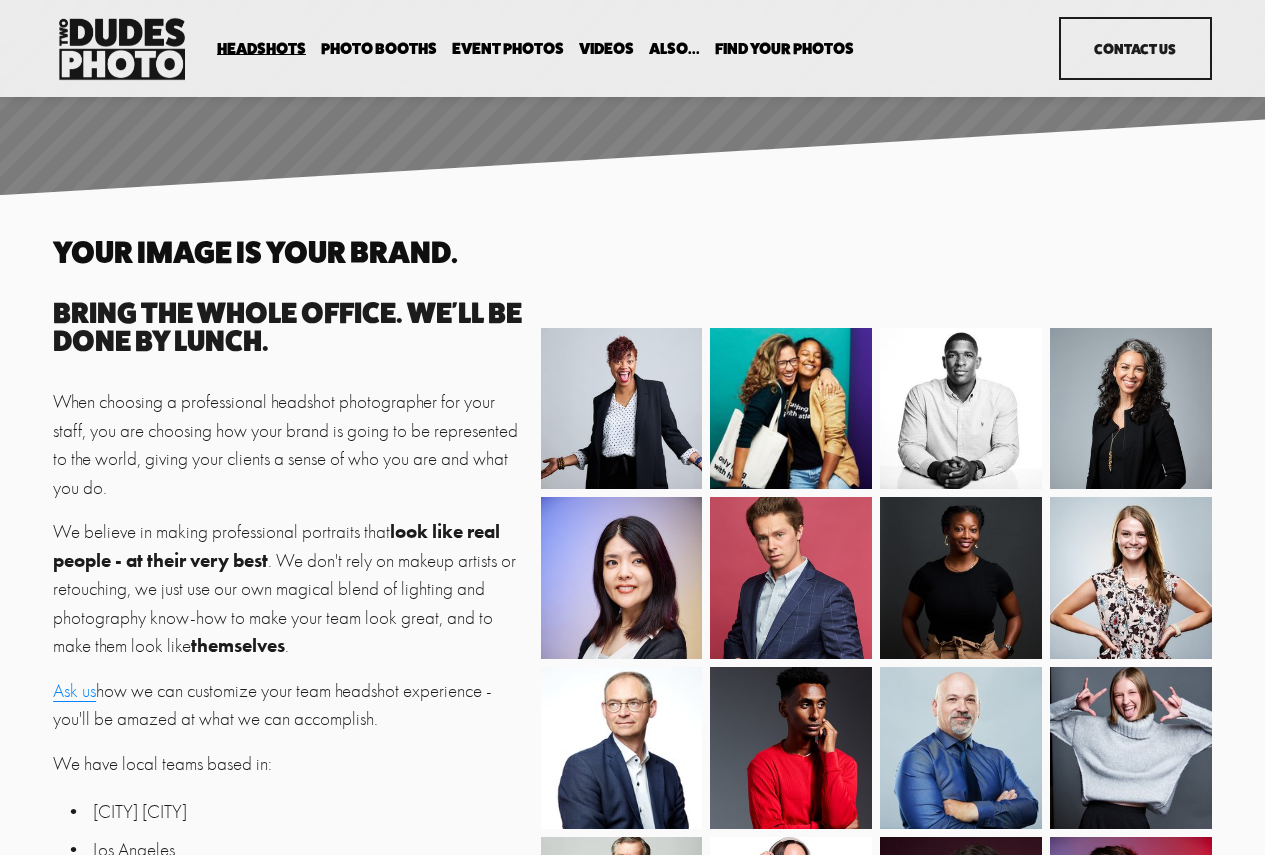 scroll, scrollTop: 0, scrollLeft: 0, axis: both 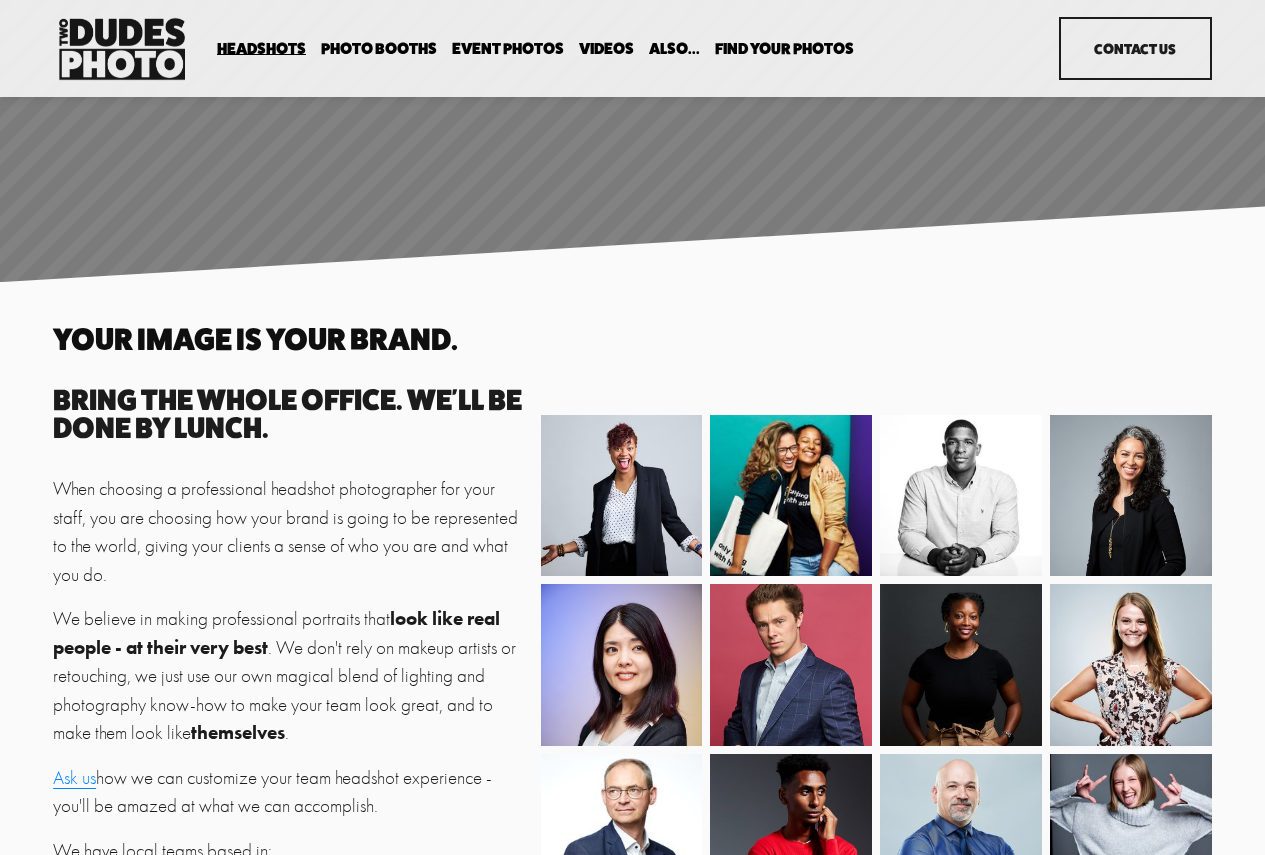 click on "Drop-In Headshot Sessions" at bounding box center [0, 0] 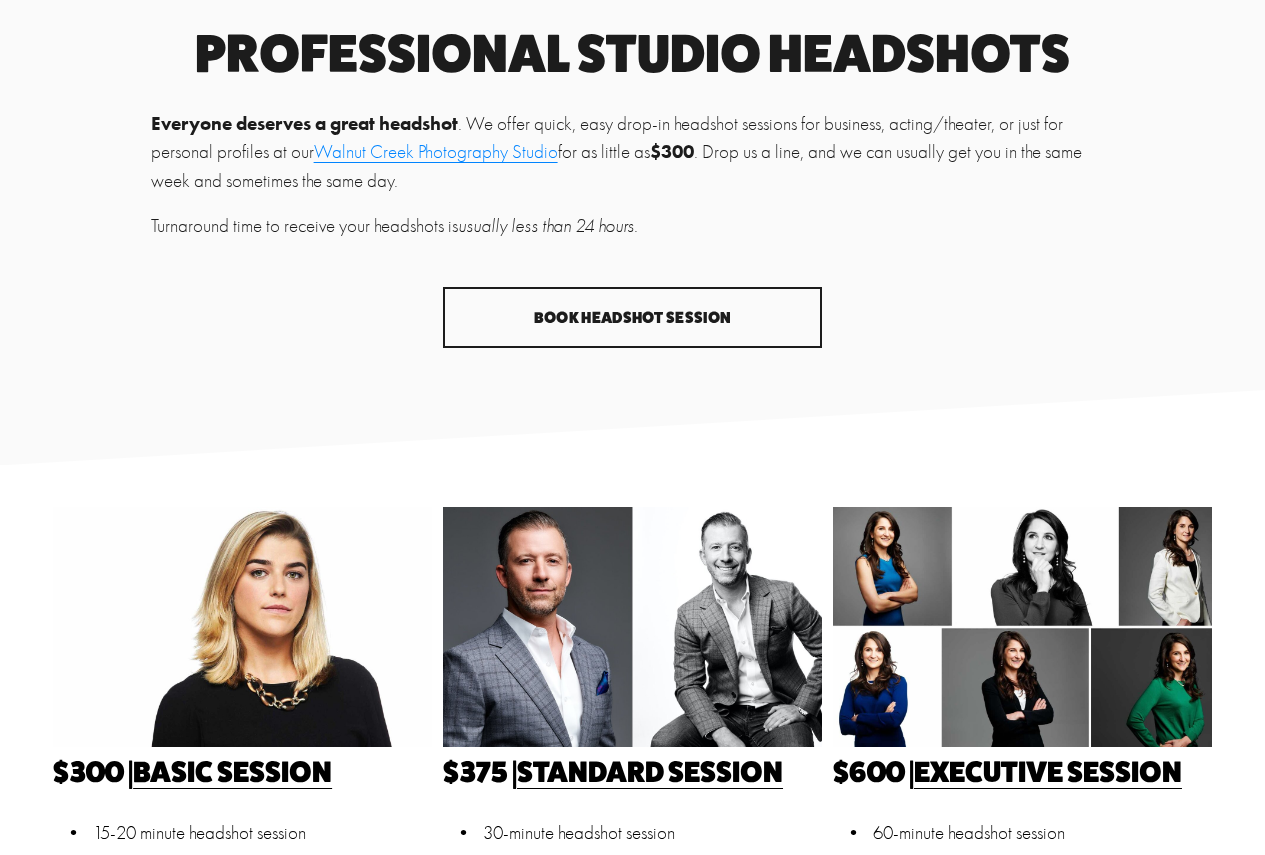 scroll, scrollTop: 0, scrollLeft: 0, axis: both 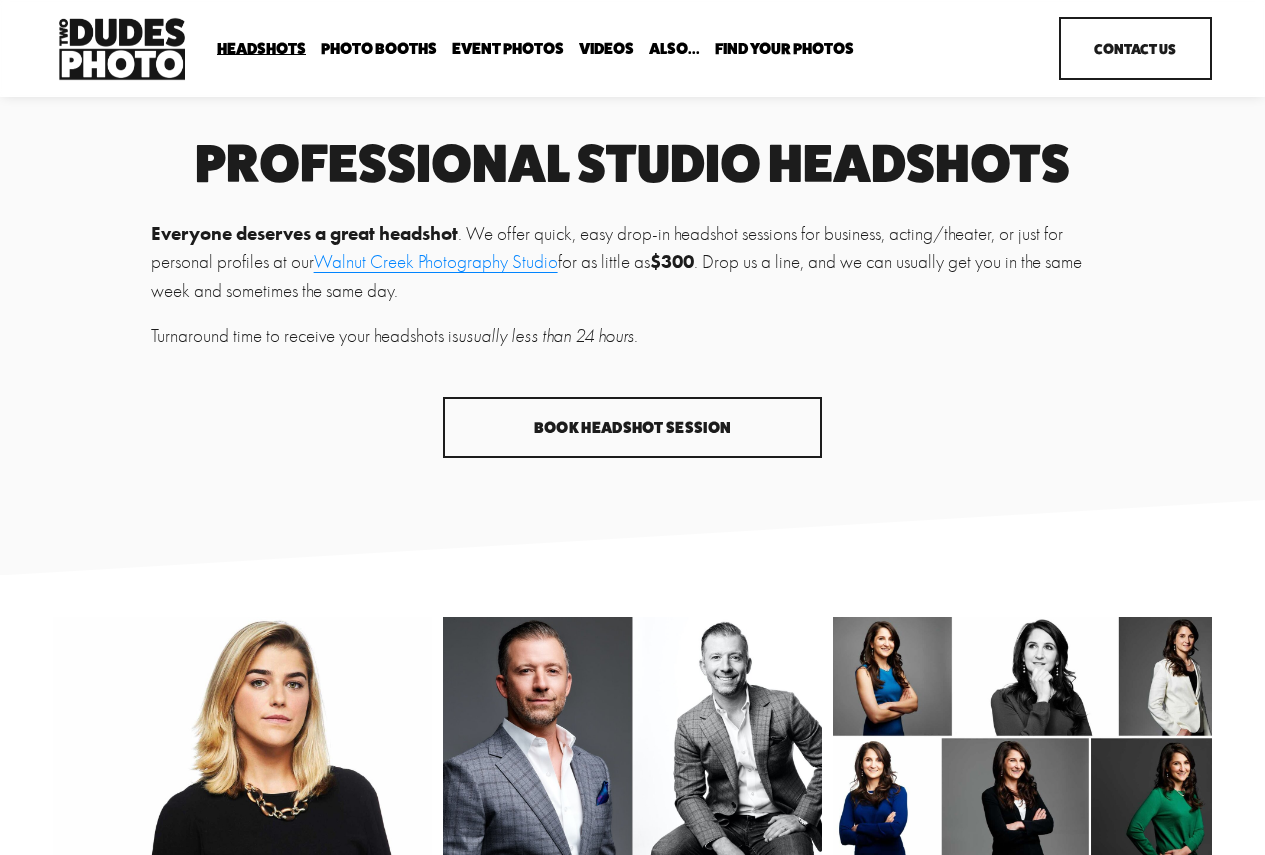 click on "Expo Headshots" at bounding box center [0, 0] 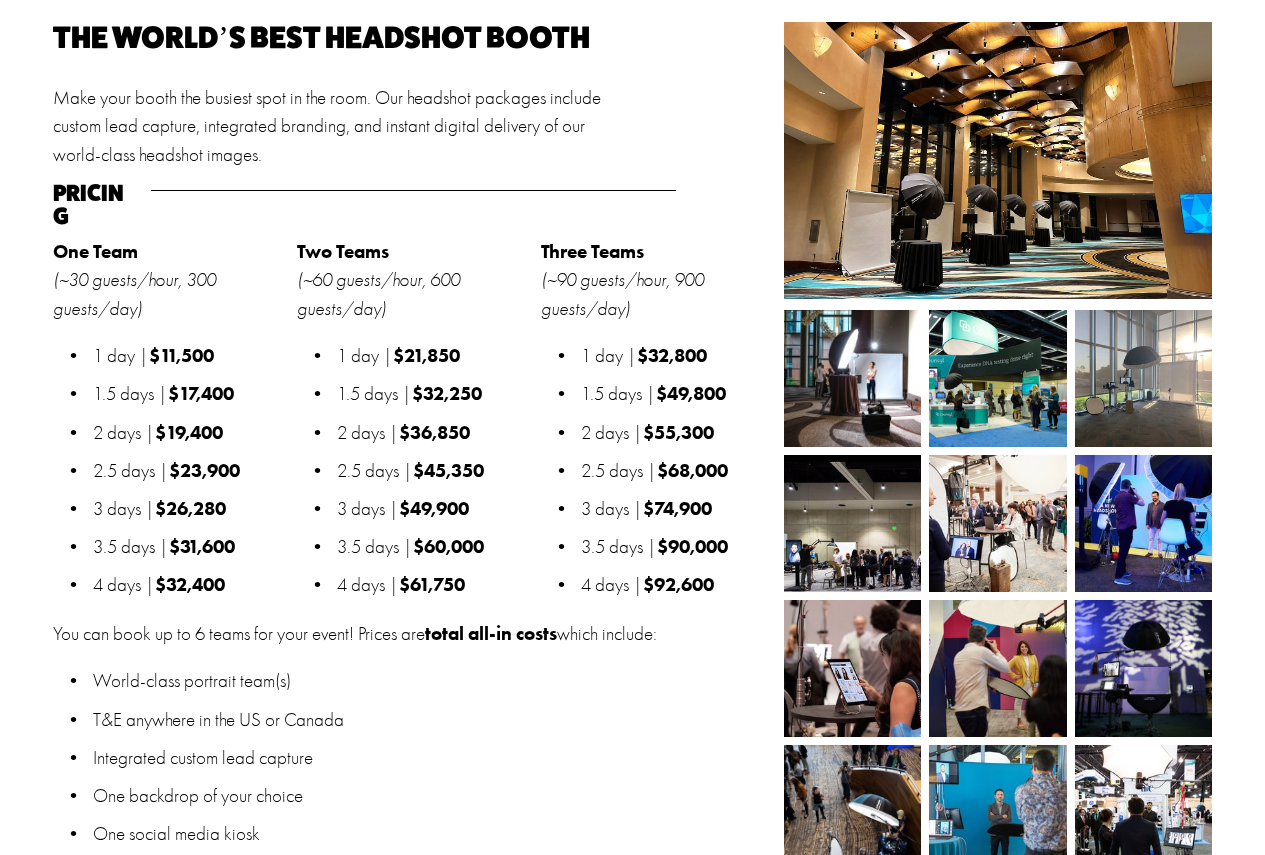 scroll, scrollTop: 2100, scrollLeft: 0, axis: vertical 